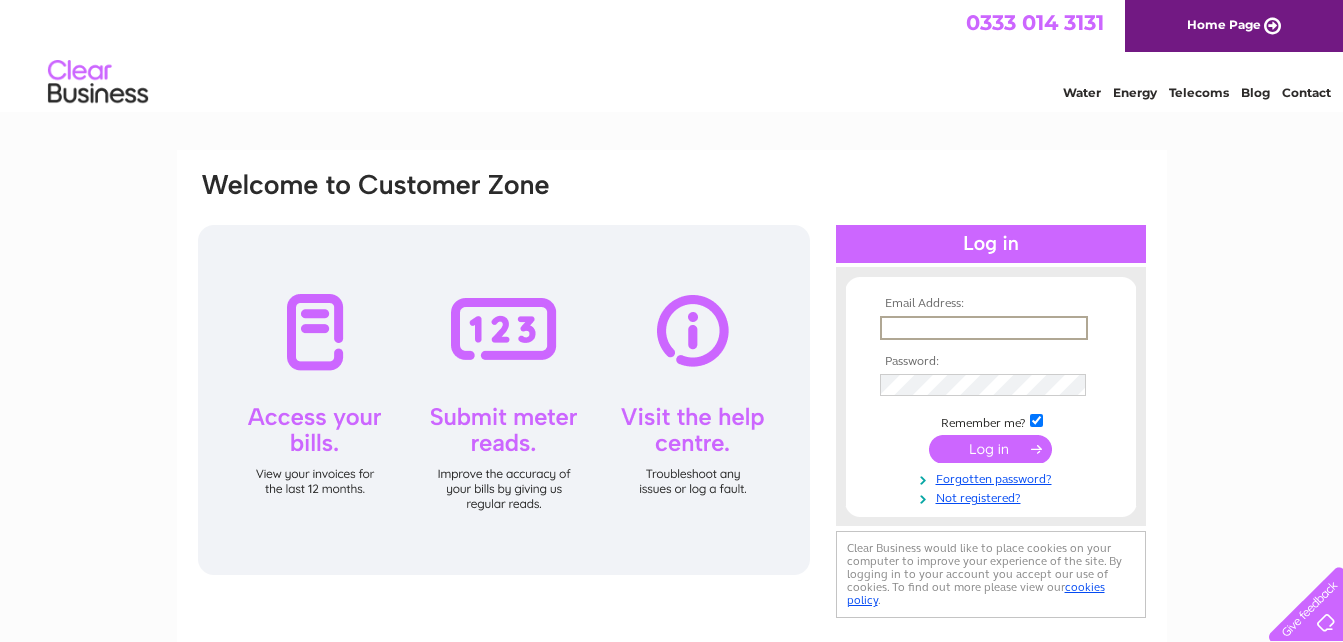 scroll, scrollTop: 0, scrollLeft: 0, axis: both 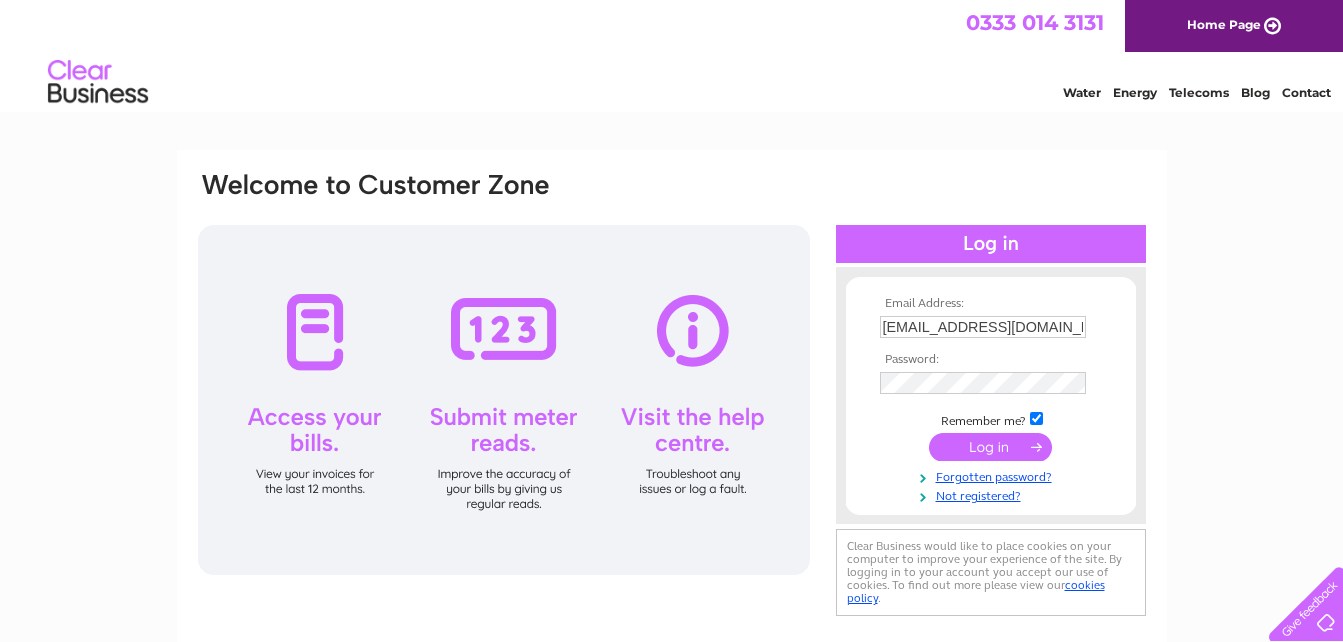 click on "Email Address:
[EMAIL_ADDRESS][DOMAIN_NAME]
Password:
Remember me?" at bounding box center [991, 400] 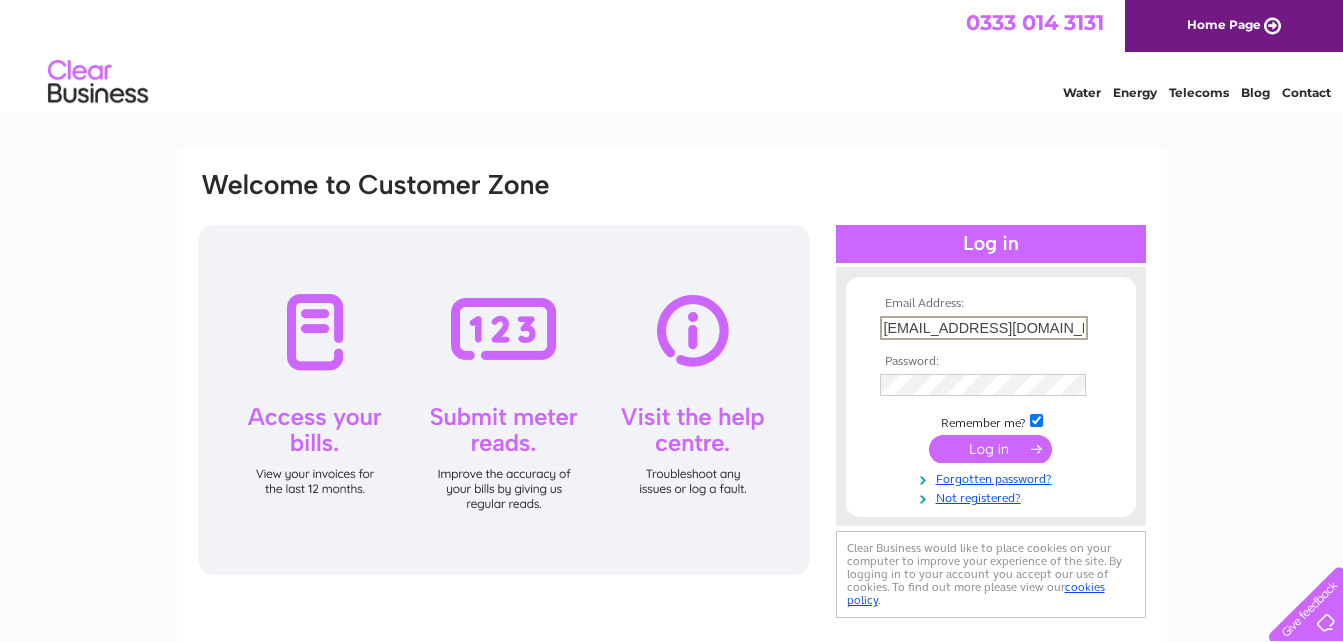 click on "[EMAIL_ADDRESS][DOMAIN_NAME]" at bounding box center (984, 328) 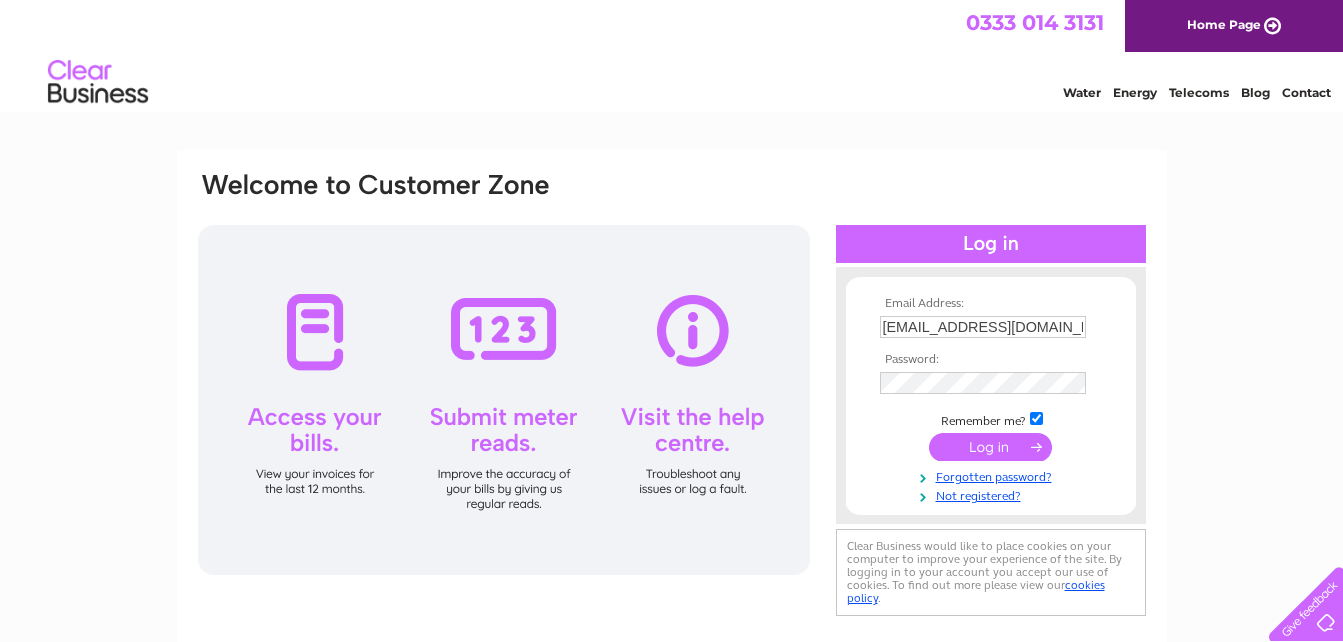 click at bounding box center [990, 447] 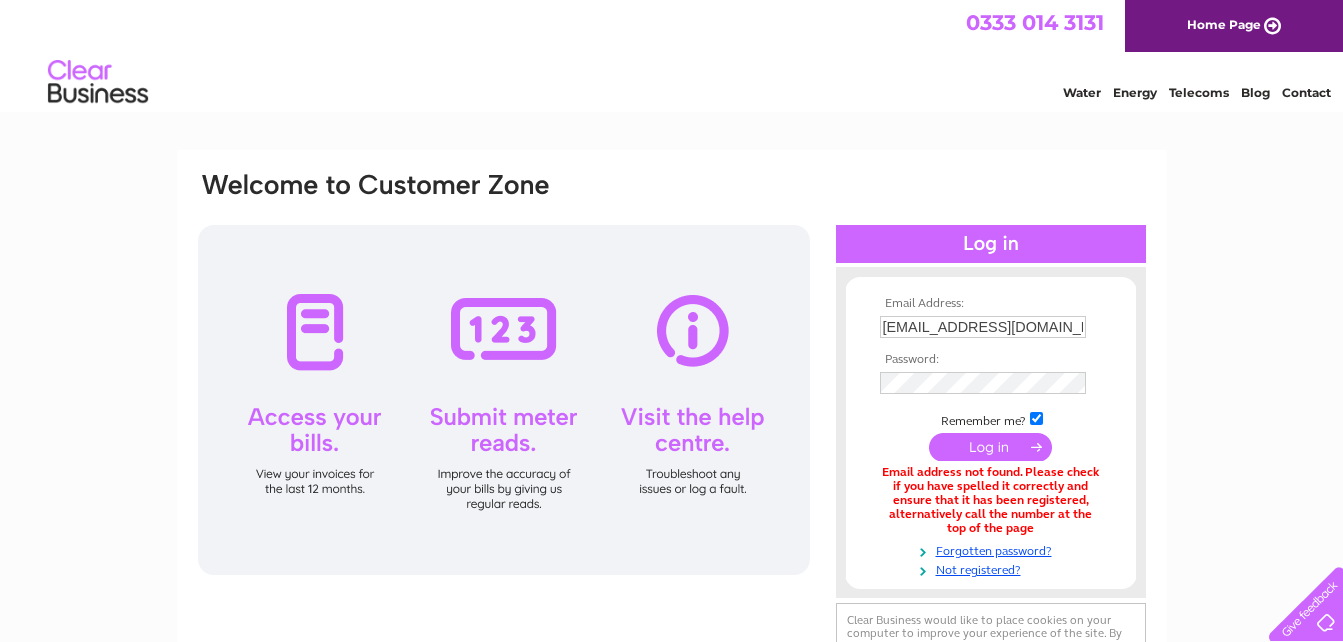 scroll, scrollTop: 0, scrollLeft: 0, axis: both 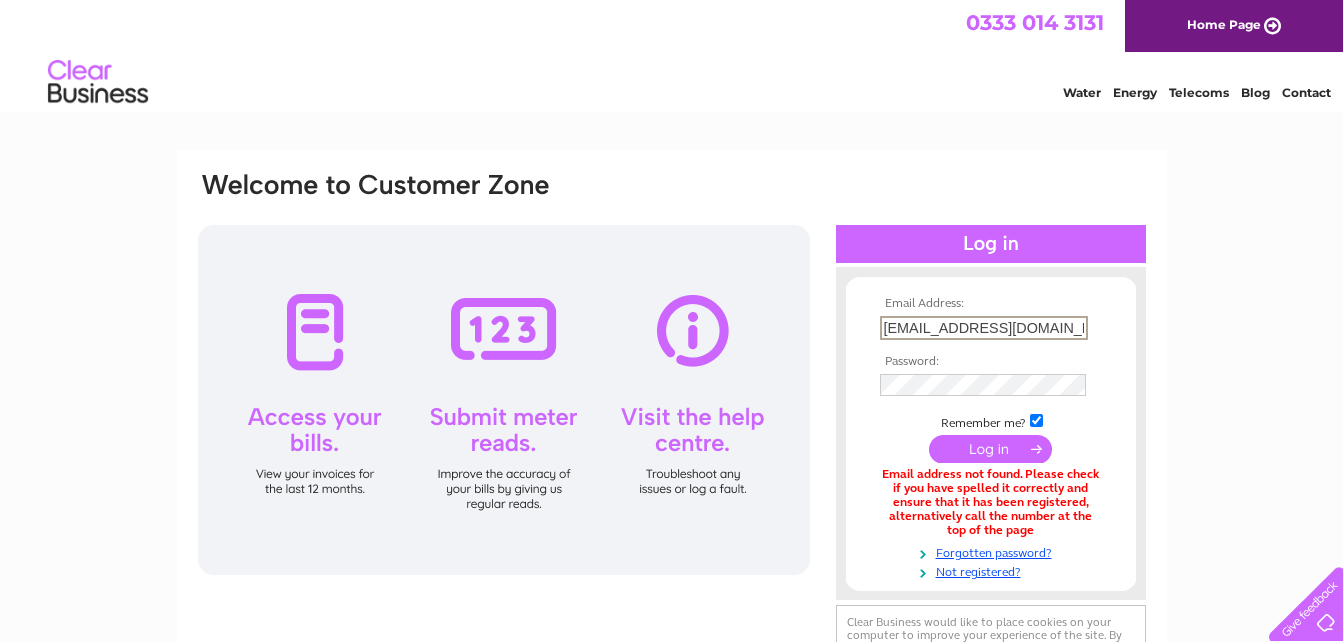 click on "jackeymcfadden@hotmail.com" at bounding box center [984, 328] 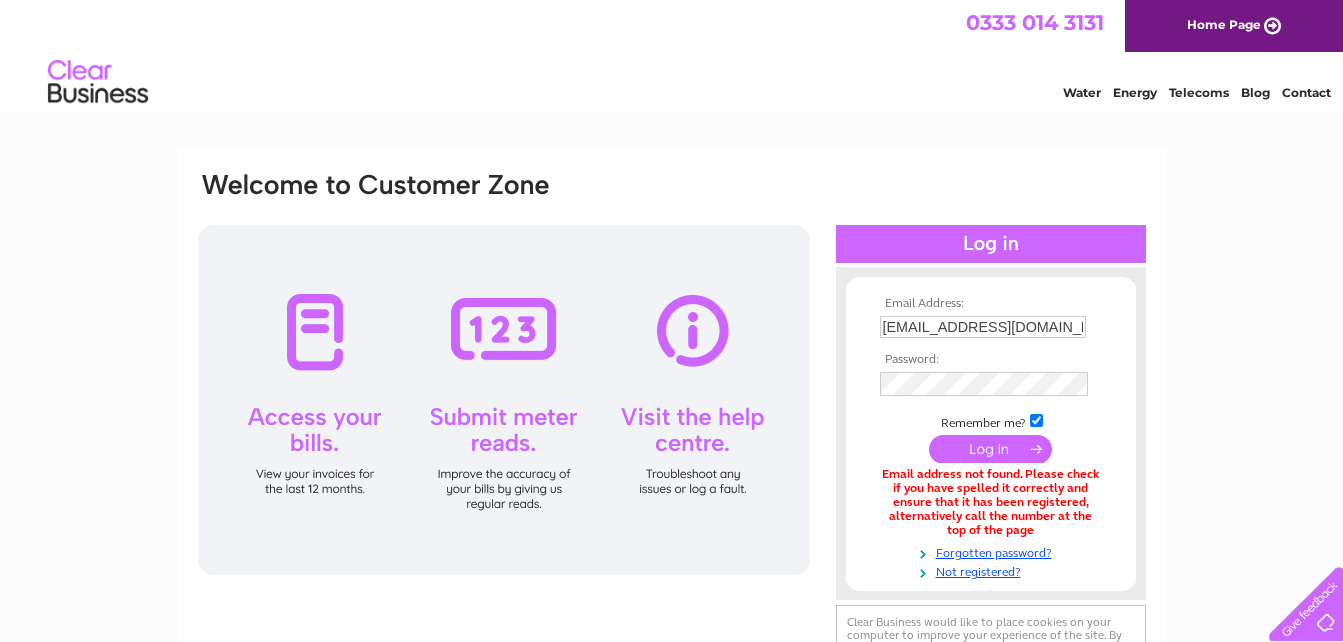 click at bounding box center [990, 449] 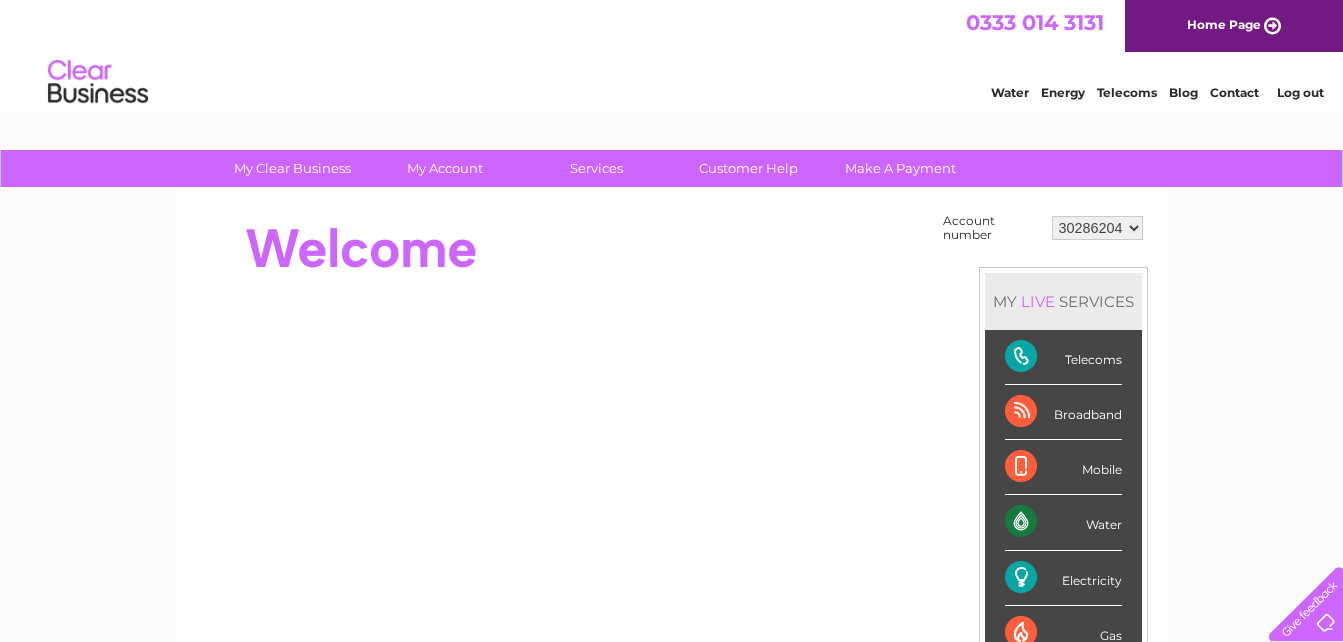 scroll, scrollTop: 0, scrollLeft: 0, axis: both 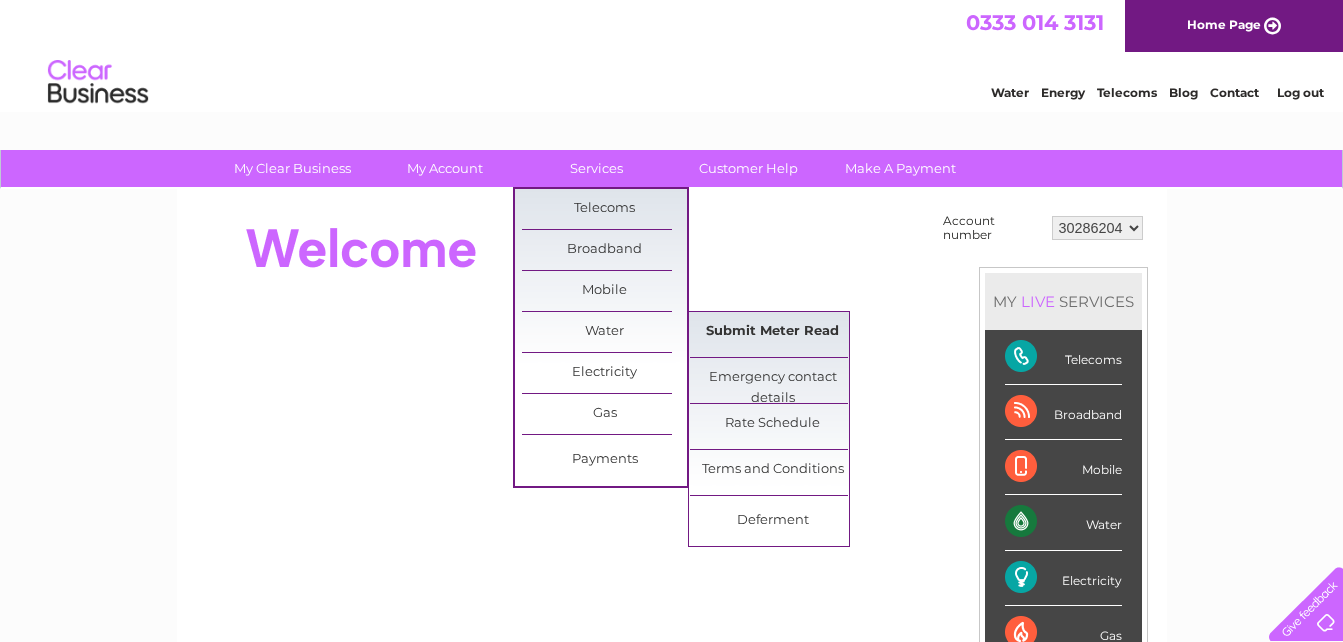 click on "Submit Meter Read" at bounding box center (772, 332) 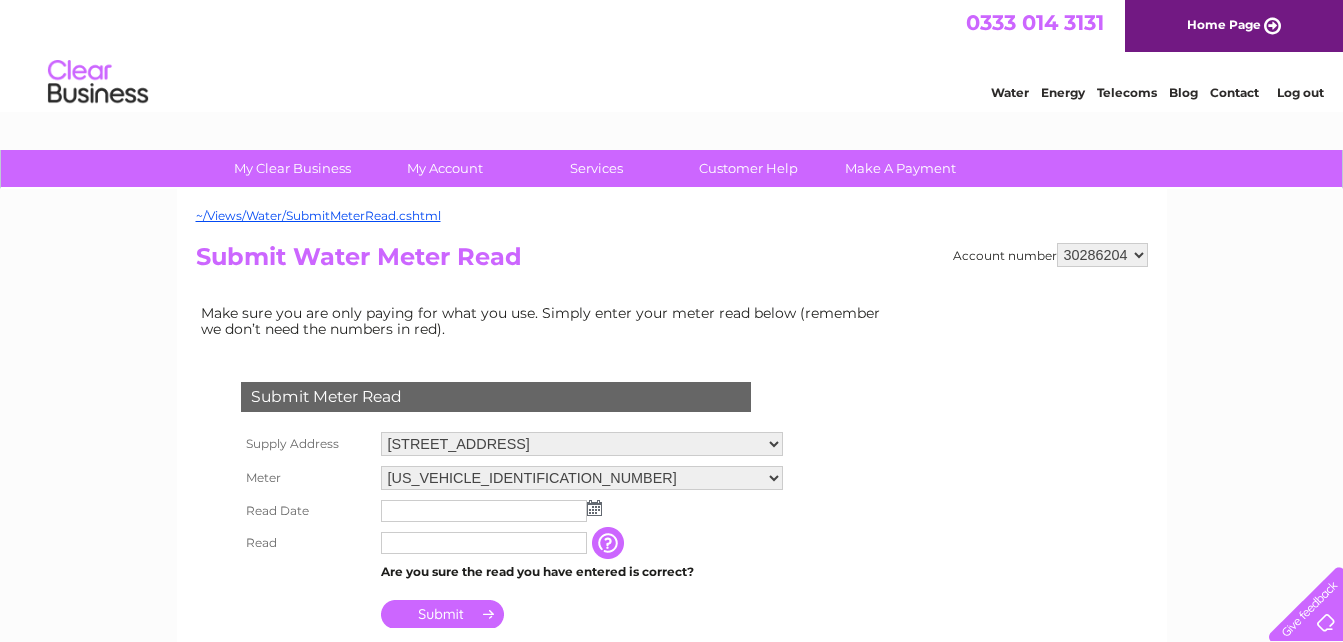 scroll, scrollTop: 0, scrollLeft: 0, axis: both 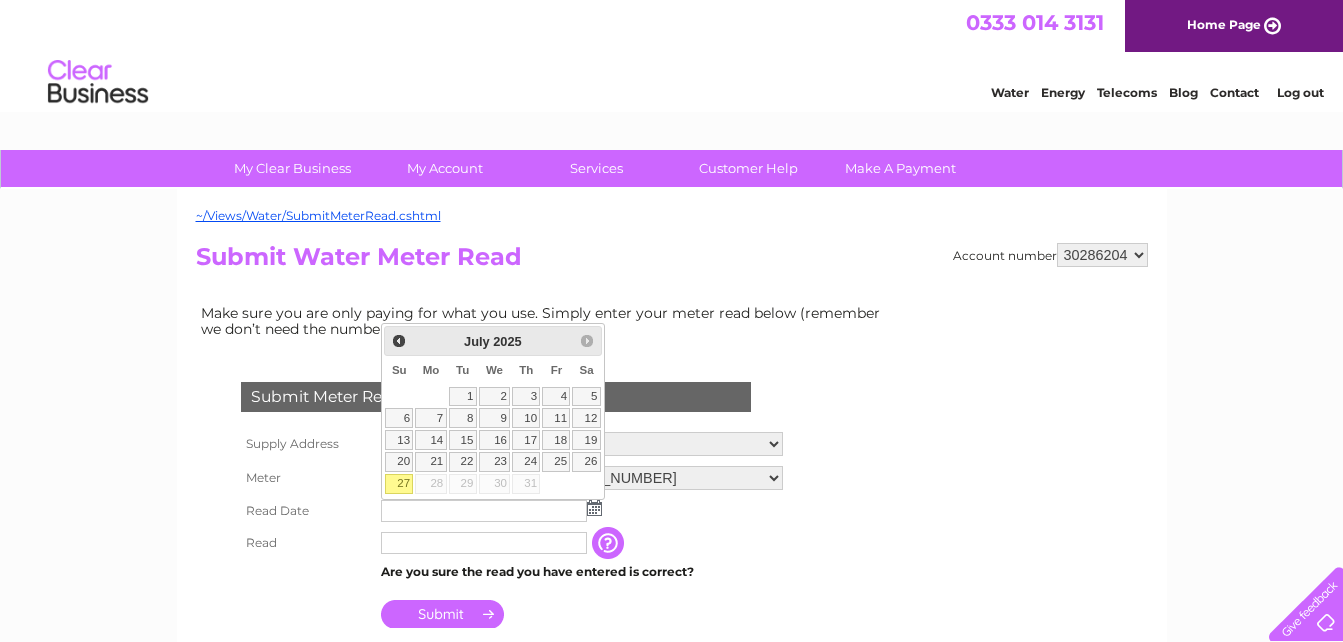 click on "27" at bounding box center [399, 484] 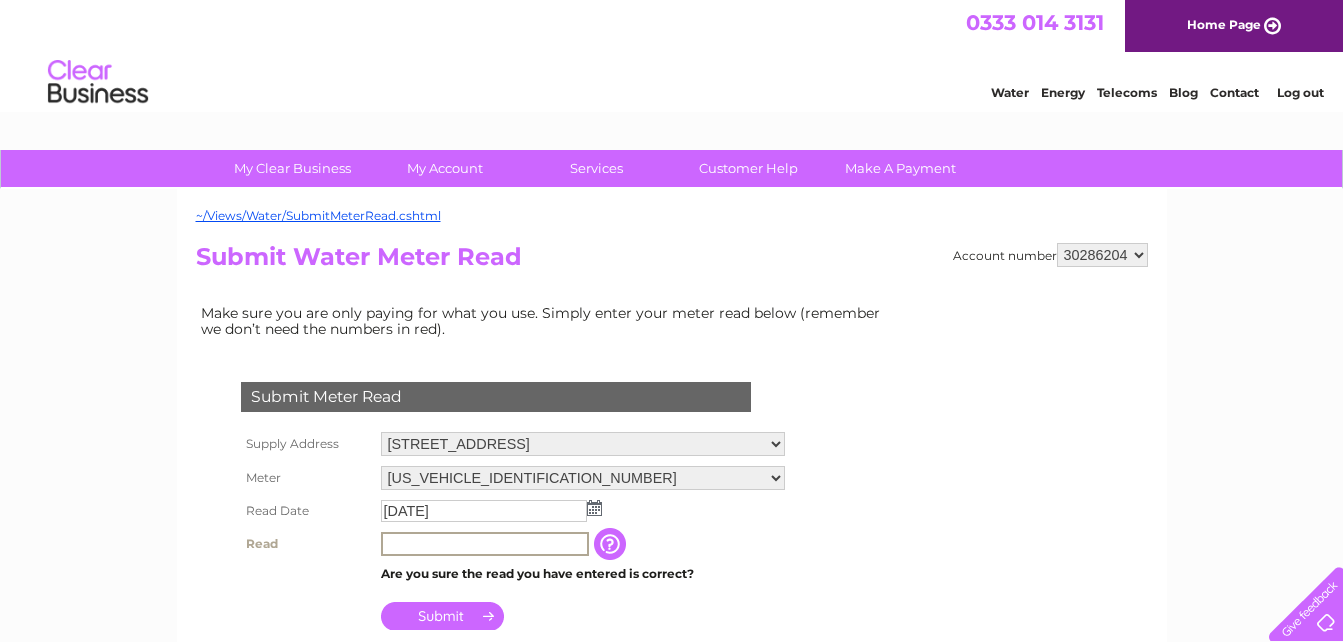 click at bounding box center [485, 544] 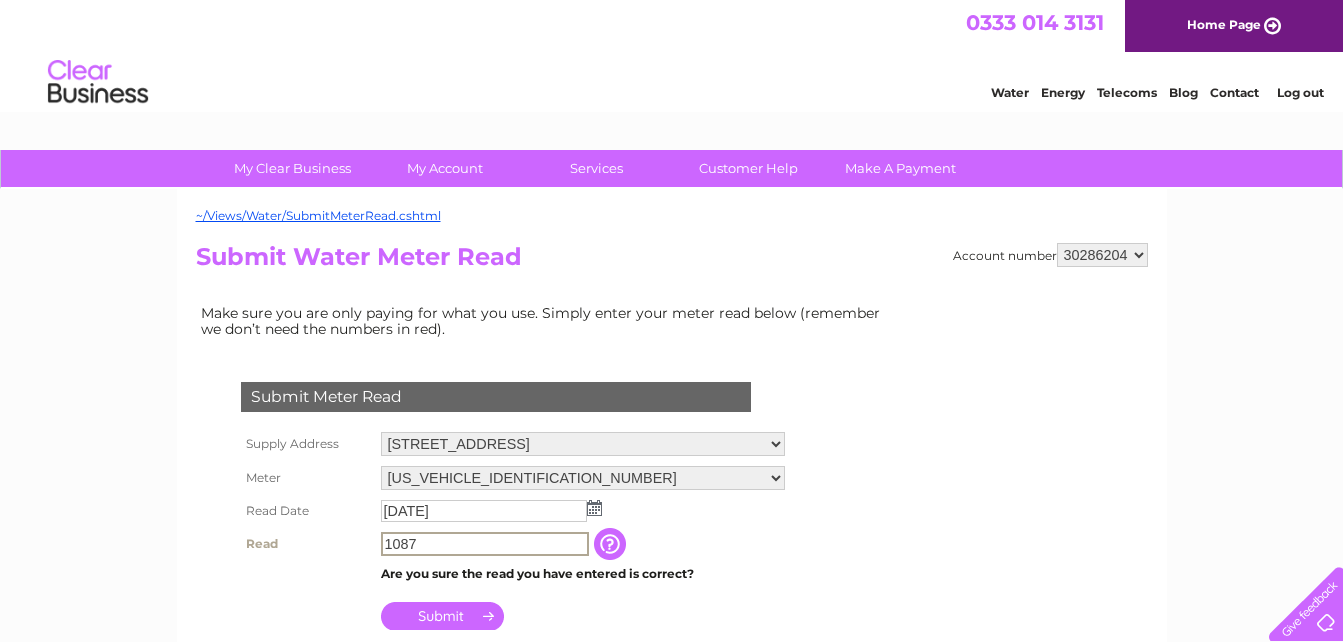 type on "1087" 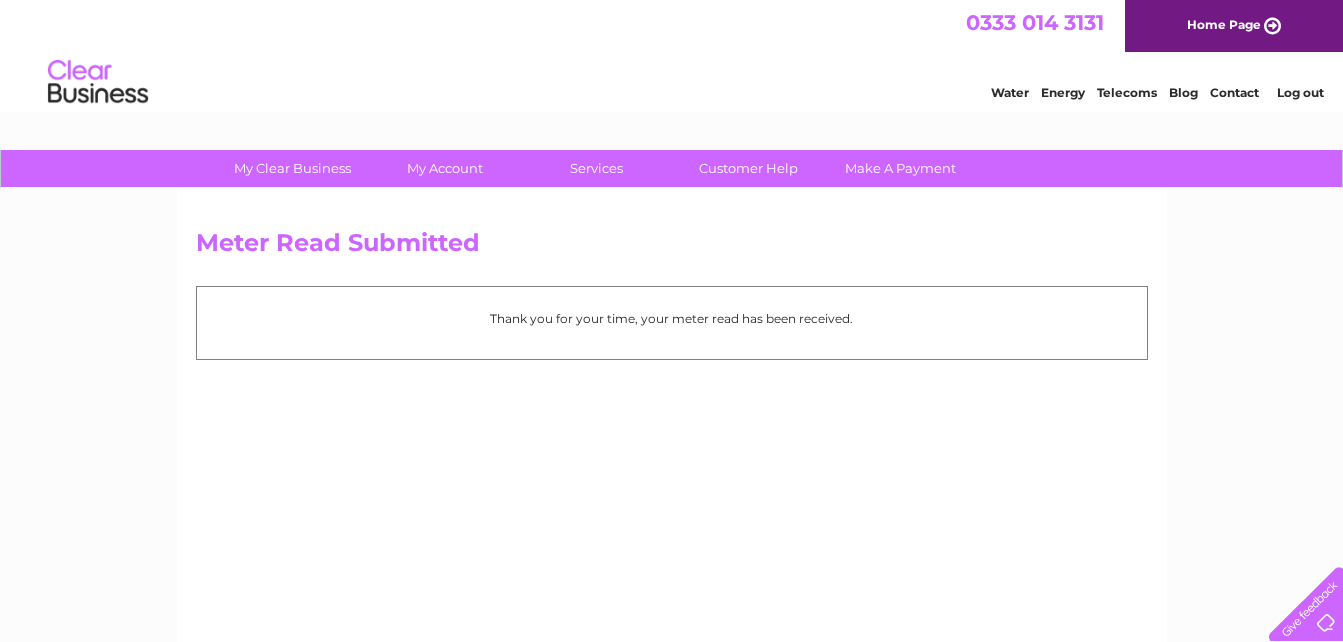 scroll, scrollTop: 0, scrollLeft: 0, axis: both 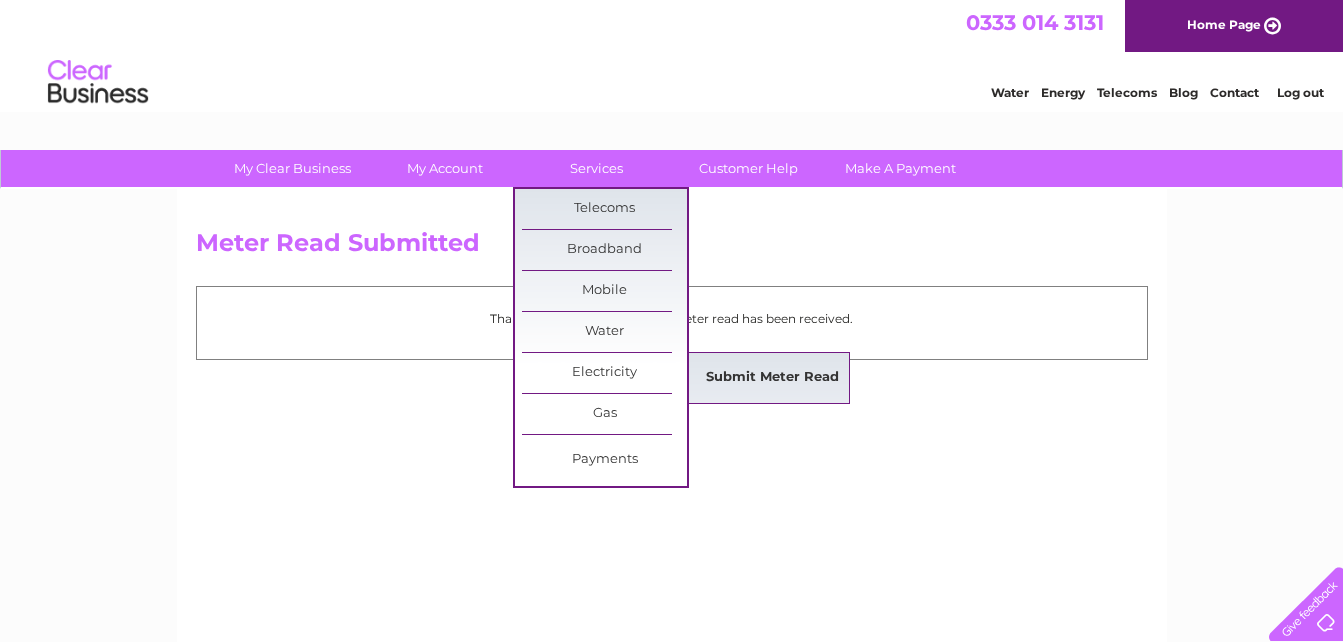 click on "Submit Meter Read" at bounding box center [772, 378] 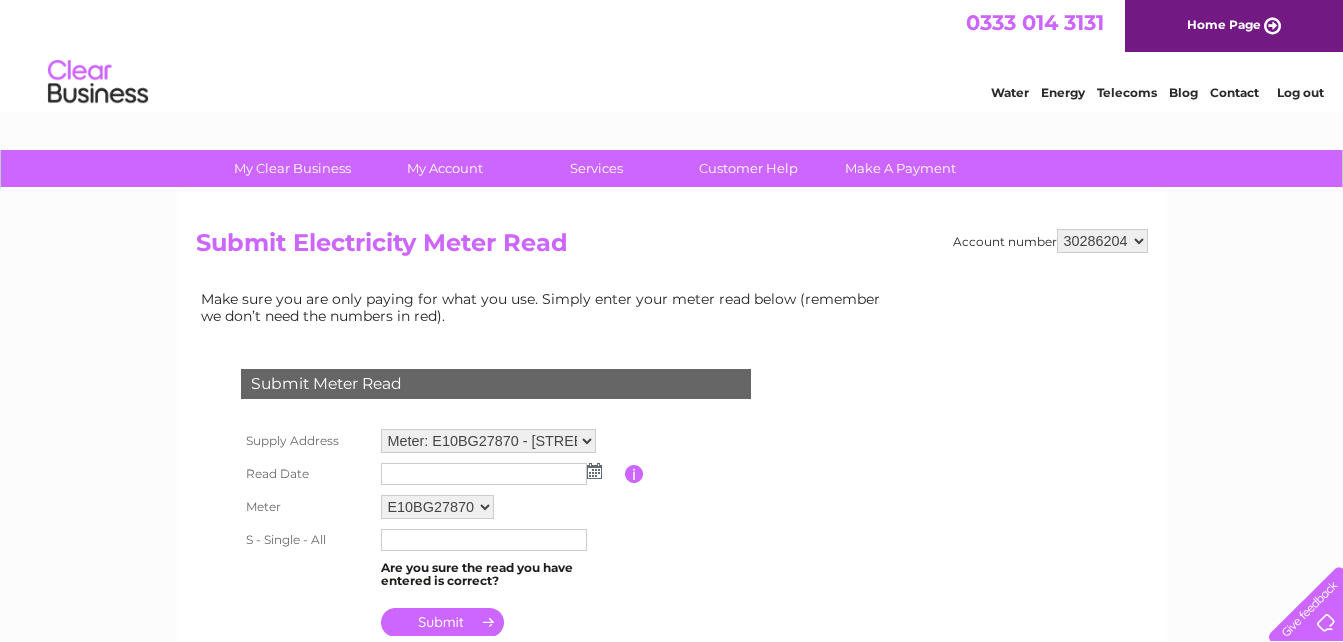 scroll, scrollTop: 0, scrollLeft: 0, axis: both 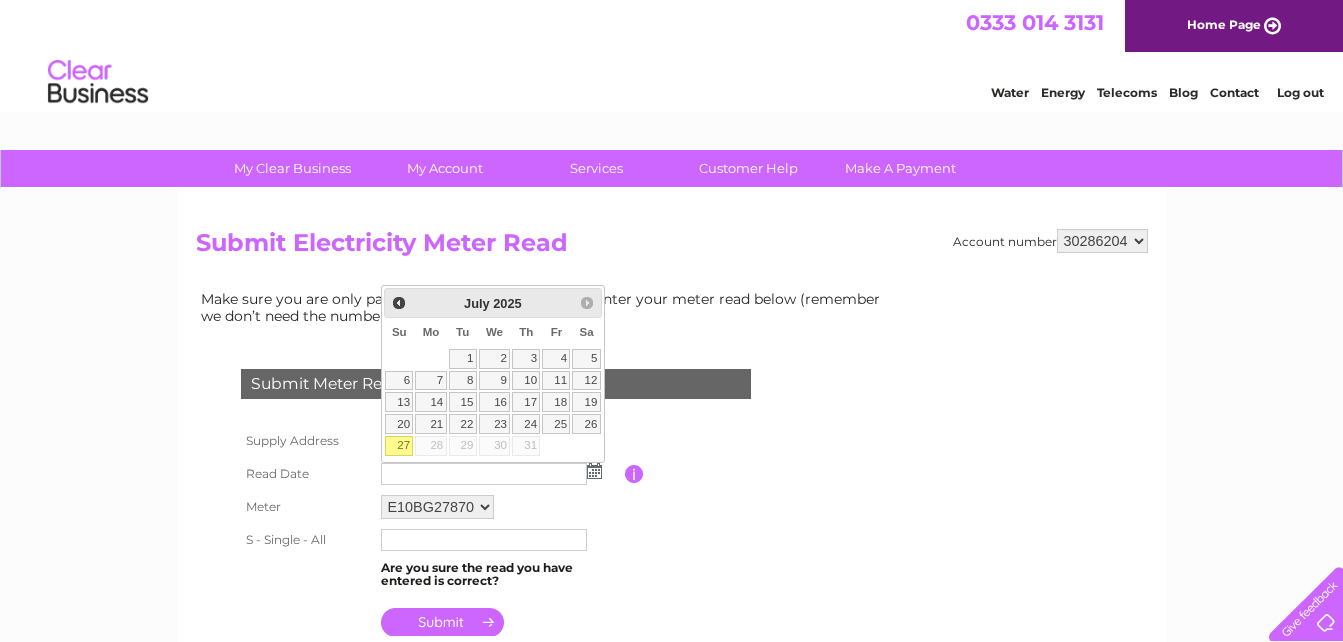 click on "27" at bounding box center [399, 446] 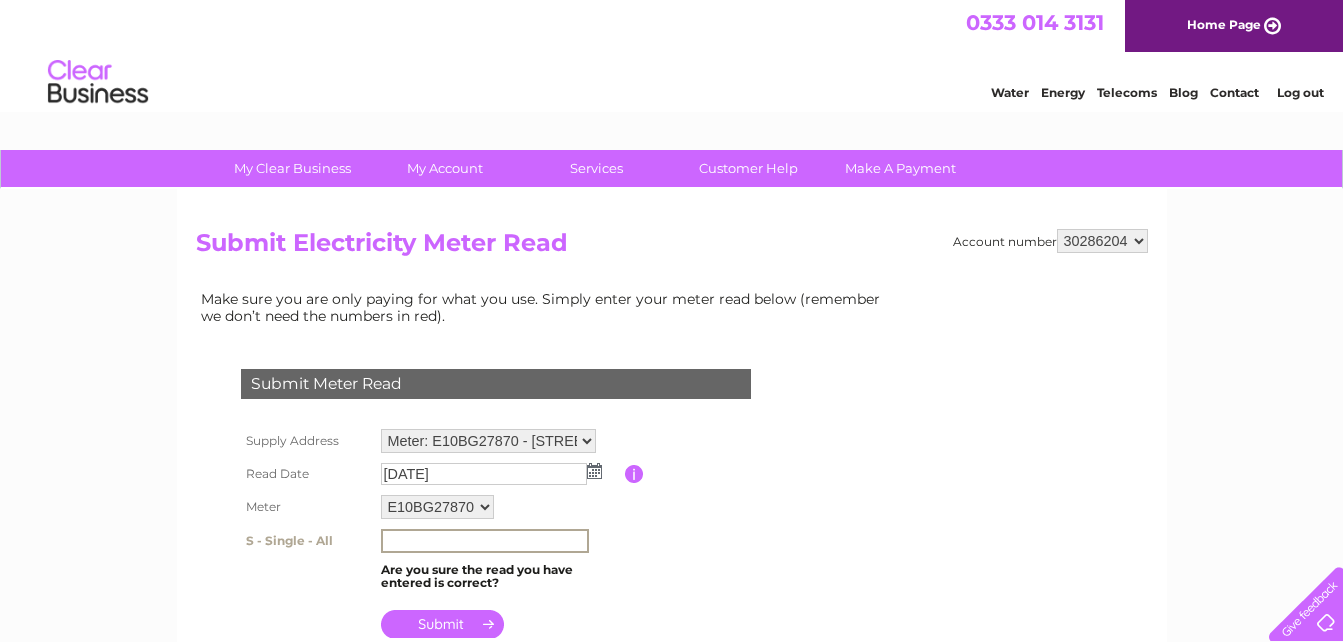 click at bounding box center [485, 541] 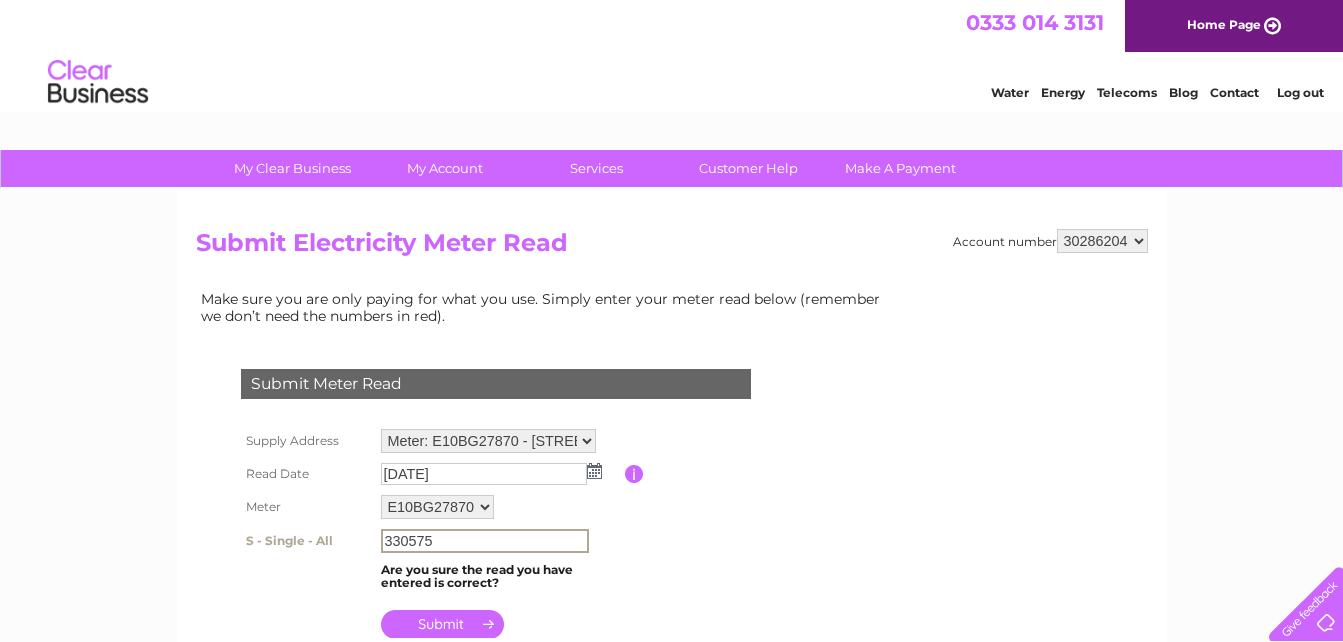 type on "330575" 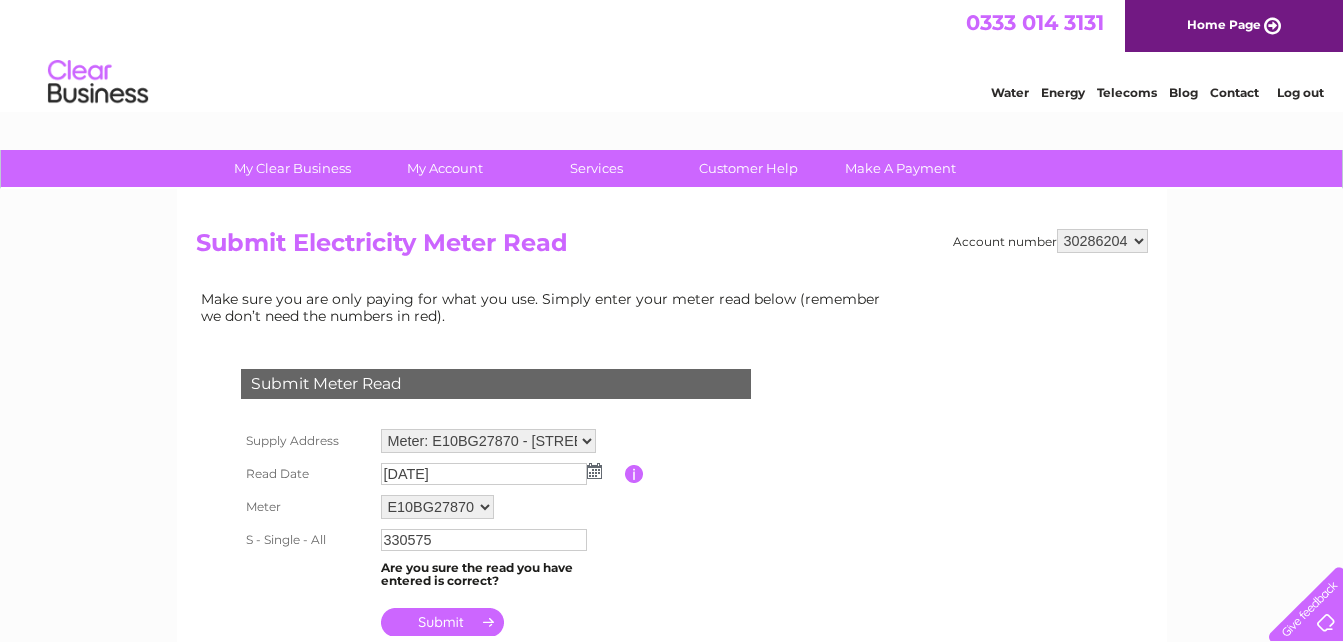 click at bounding box center (442, 622) 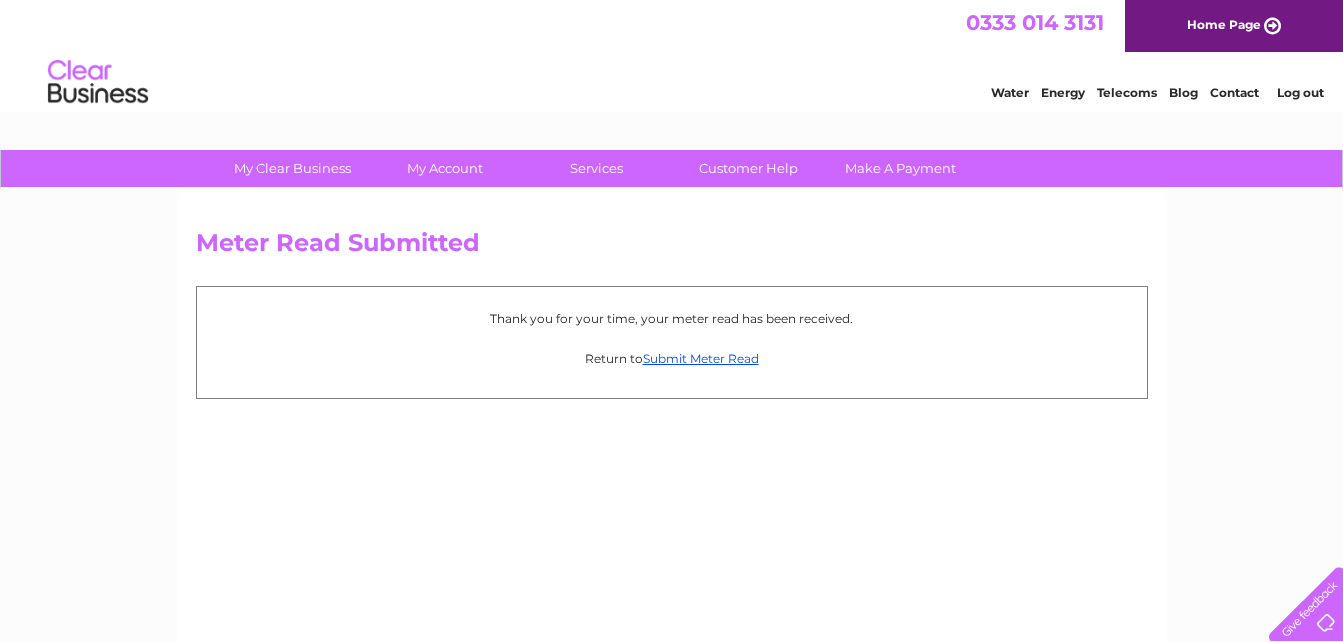 scroll, scrollTop: 0, scrollLeft: 0, axis: both 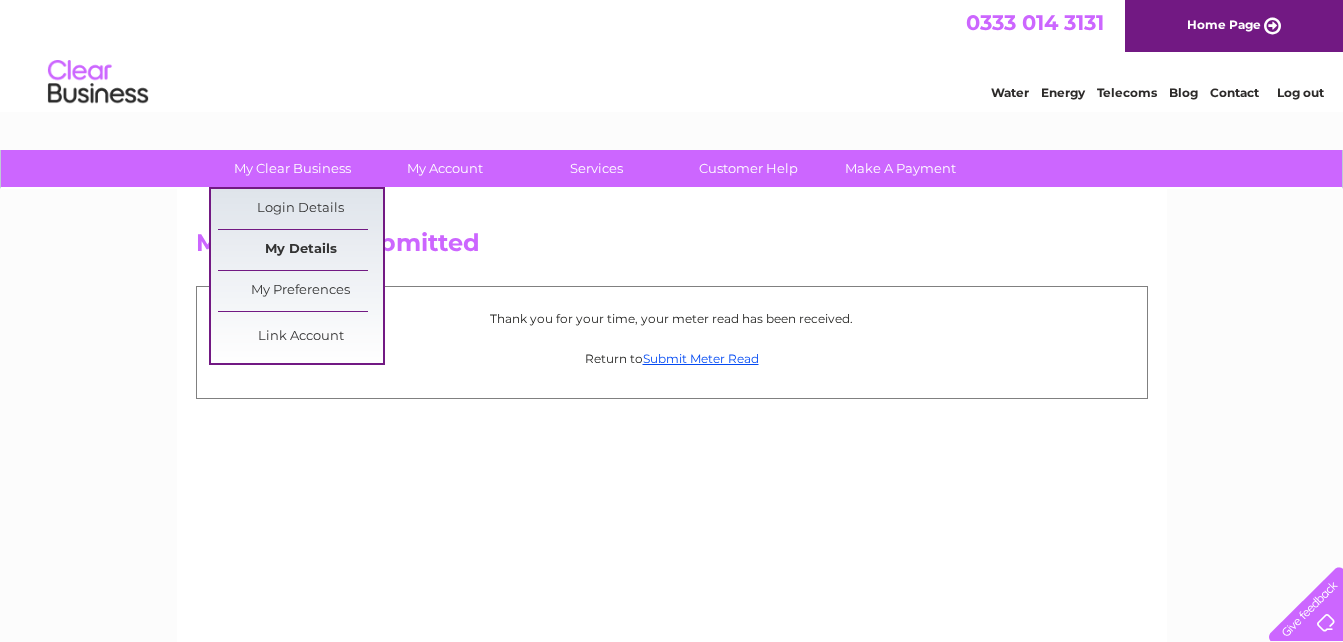 click on "My Details" at bounding box center (300, 250) 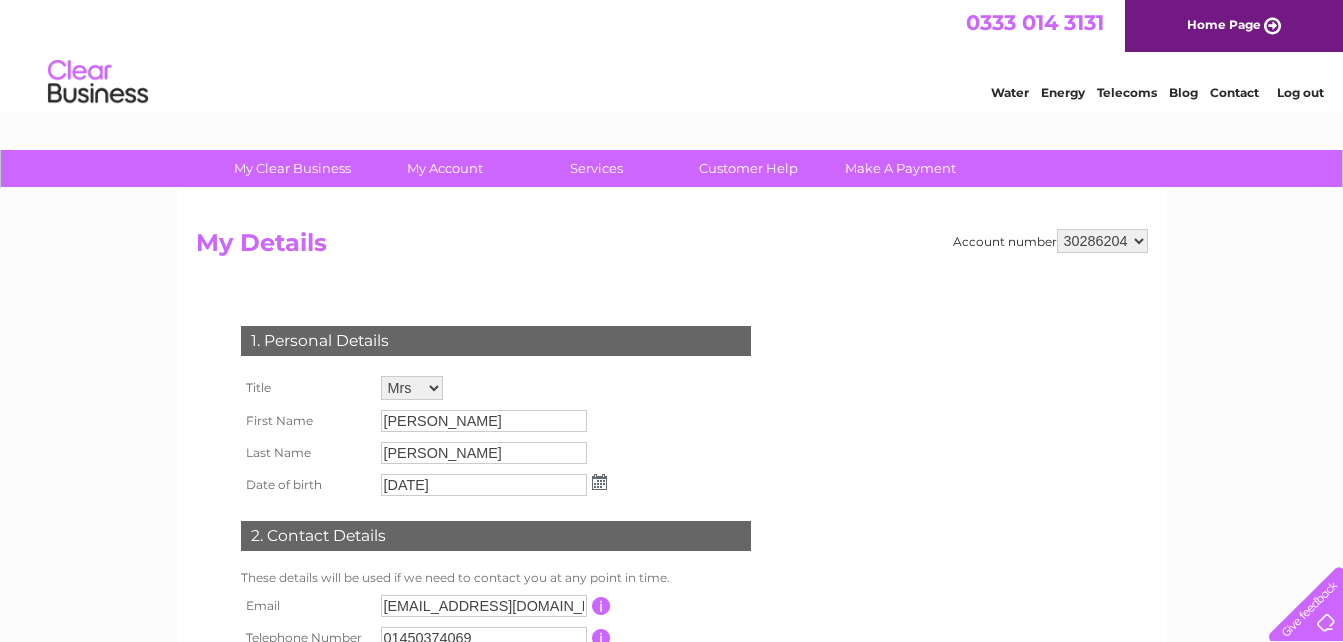 scroll, scrollTop: 0, scrollLeft: 0, axis: both 